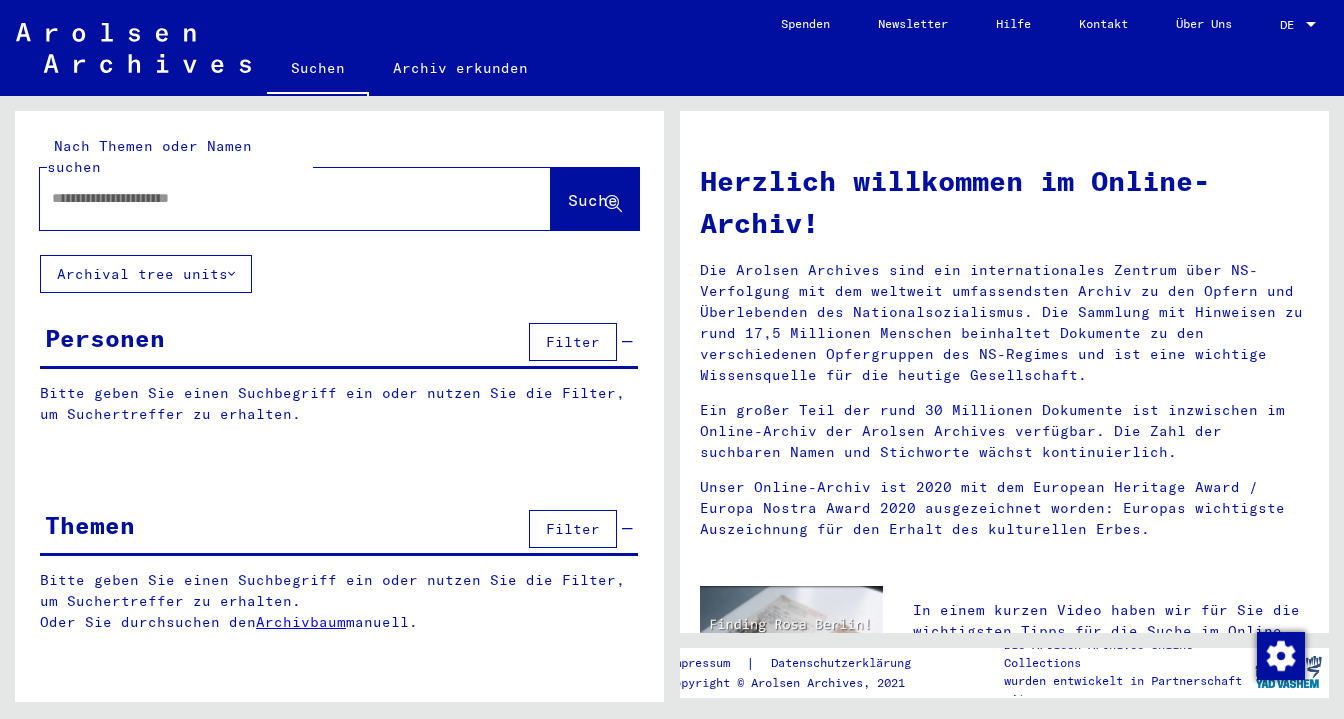 type on "********" 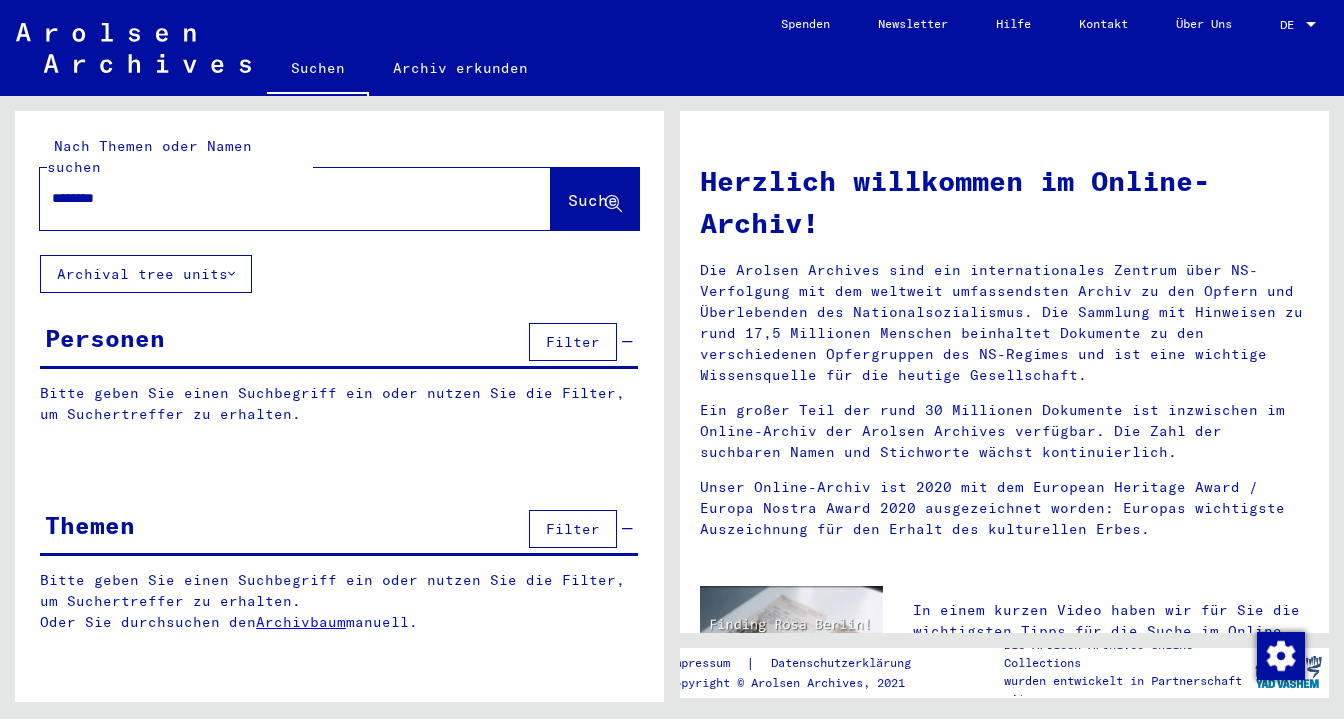 scroll, scrollTop: 0, scrollLeft: 0, axis: both 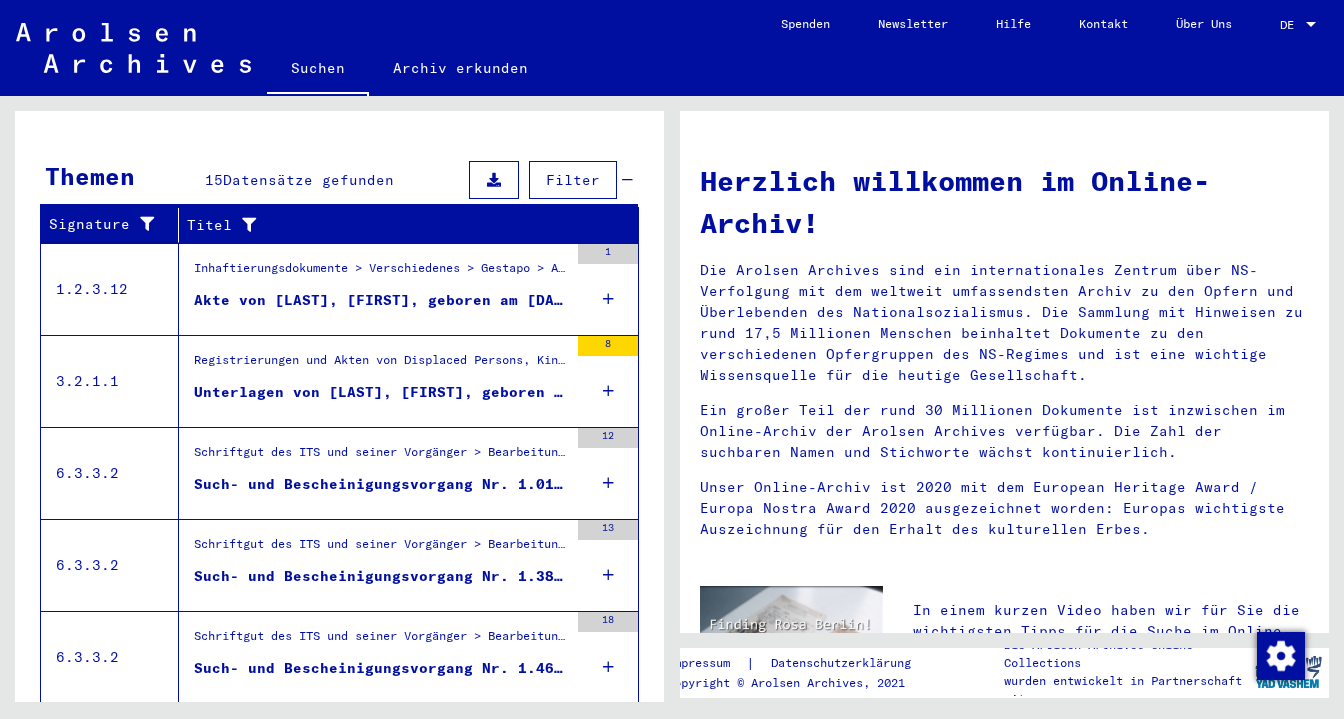click on "Akte von [LAST], [FIRST], geboren am [DATE]" at bounding box center (381, 300) 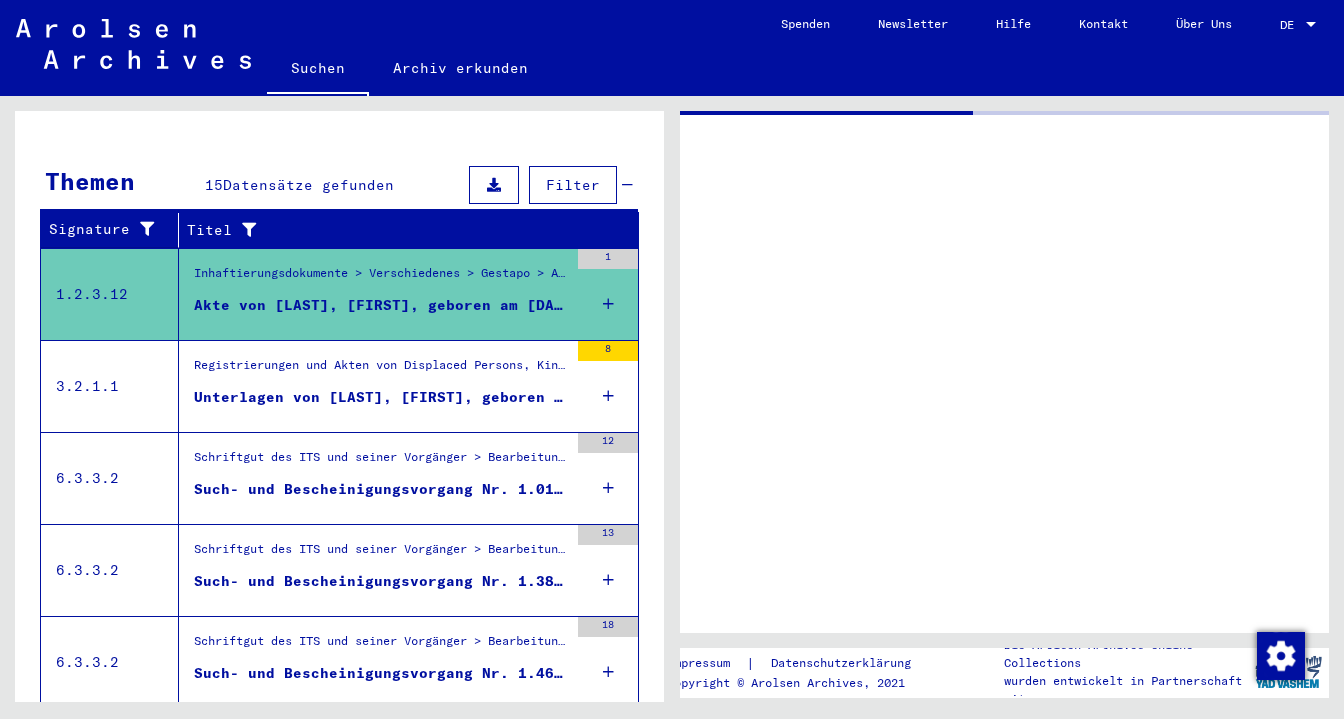 scroll, scrollTop: 280, scrollLeft: 0, axis: vertical 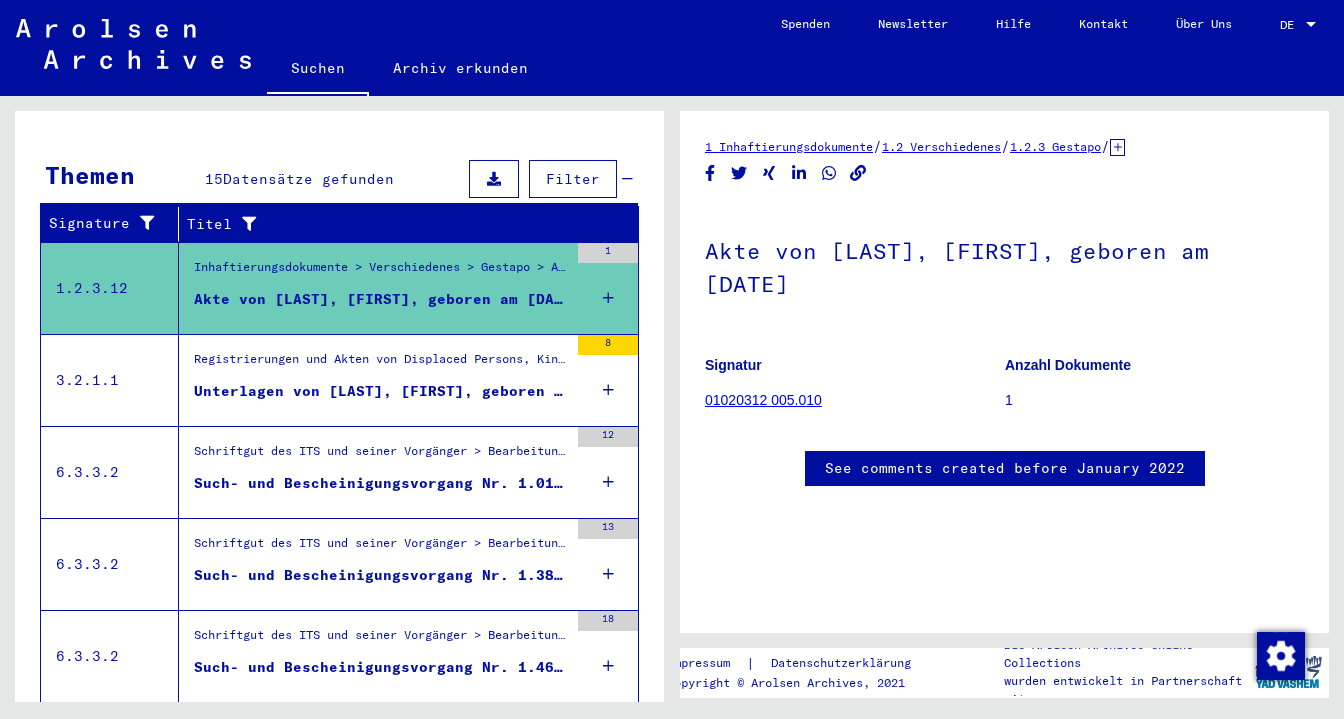 click on "Registrierungen und Akten von Displaced Persons, Kindern und Vermissten > Unterstützungsprogramme unterschiedlicher Organisationen > IRO „Care and Maintenance“ Programm > CM/1 Akten aus Deutschland > CM/1 Akten aus Deutschland, A-Z > Akten mit Namen ab FILIMON" at bounding box center (381, 364) 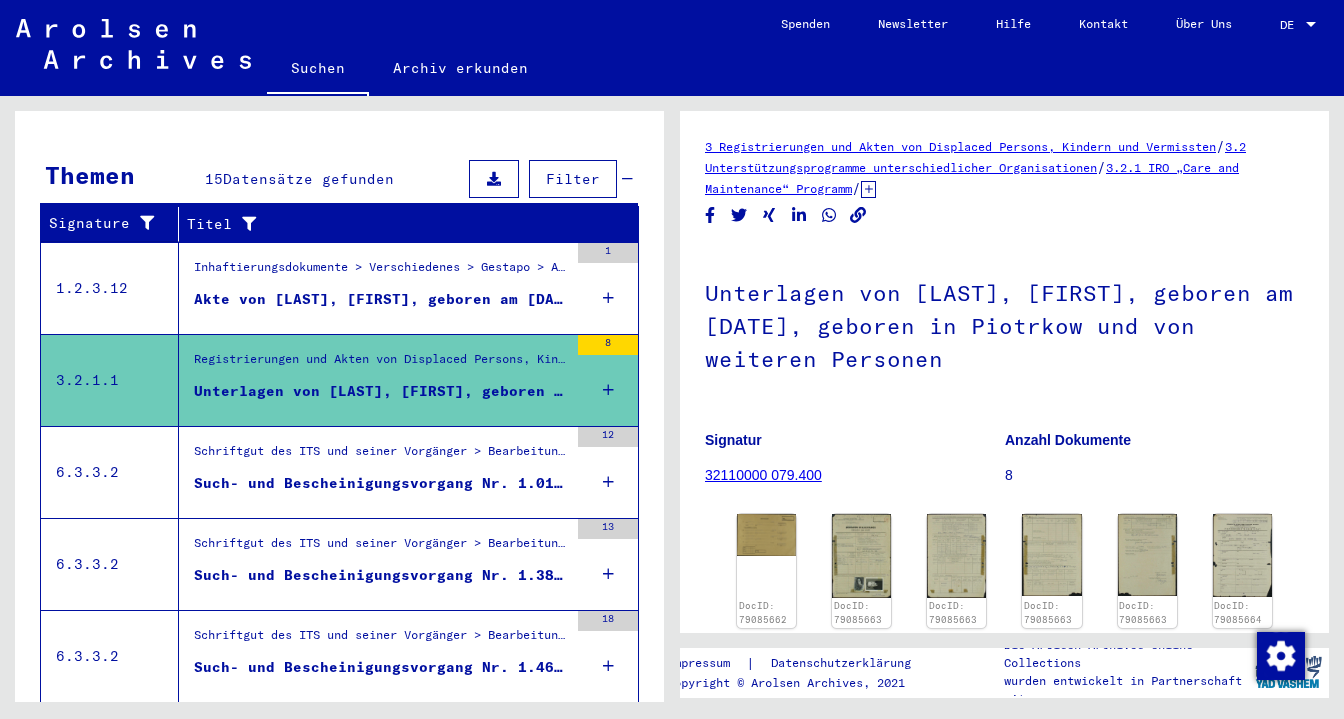 scroll, scrollTop: 0, scrollLeft: 0, axis: both 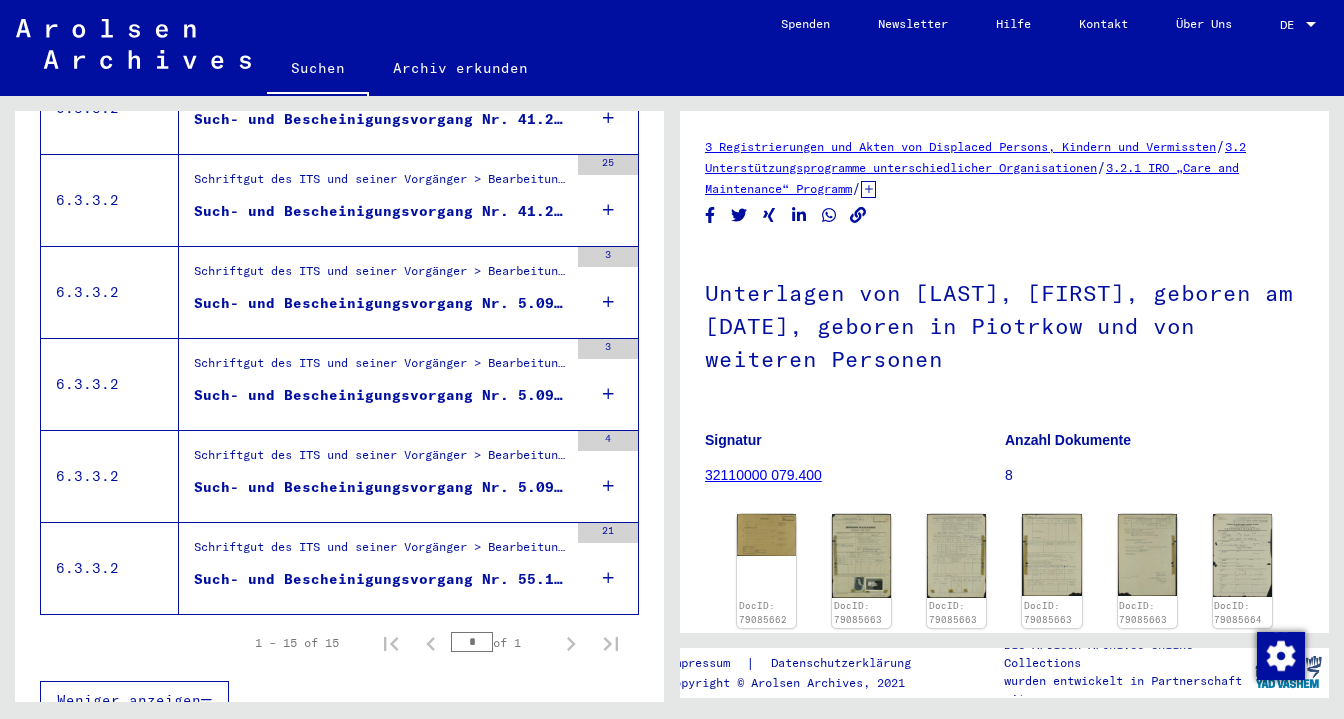 click on "Such- und Bescheinigungsvorgang Nr. 5.096.421 für [LAST], [FIRST] geboren [DATE]" at bounding box center [381, 395] 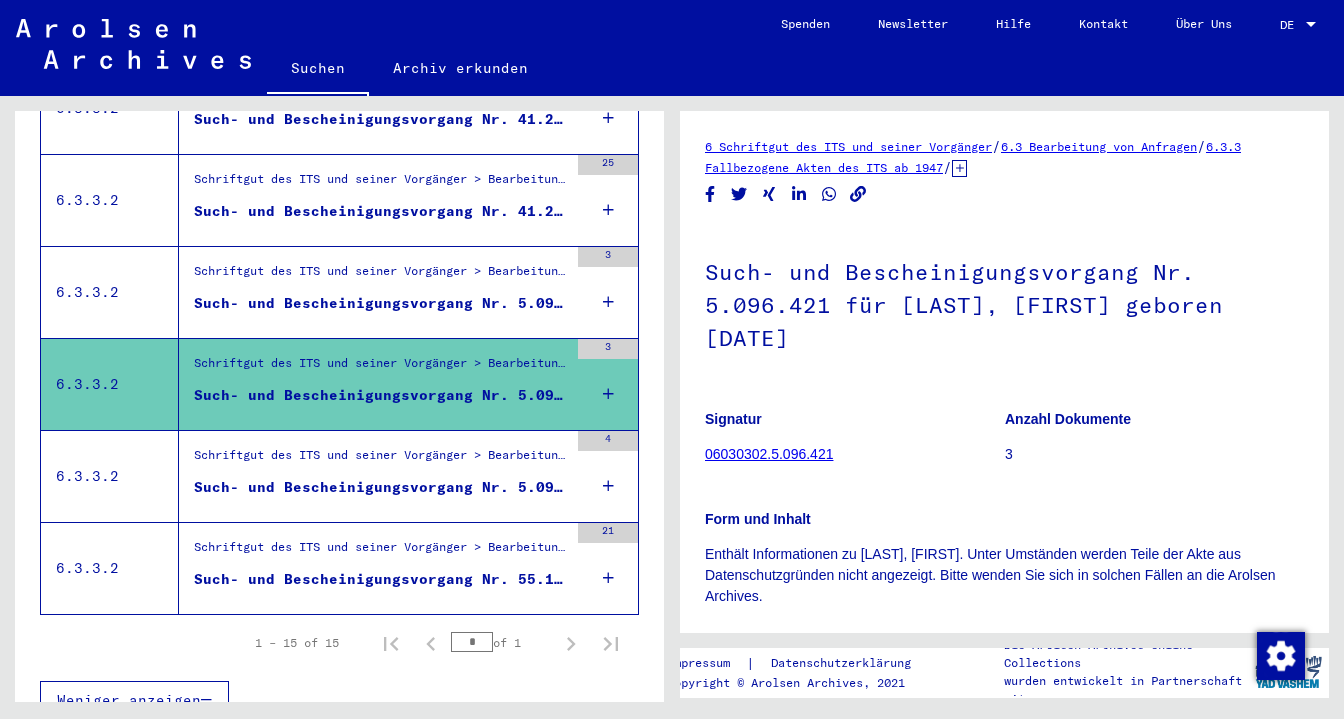 scroll, scrollTop: 0, scrollLeft: 0, axis: both 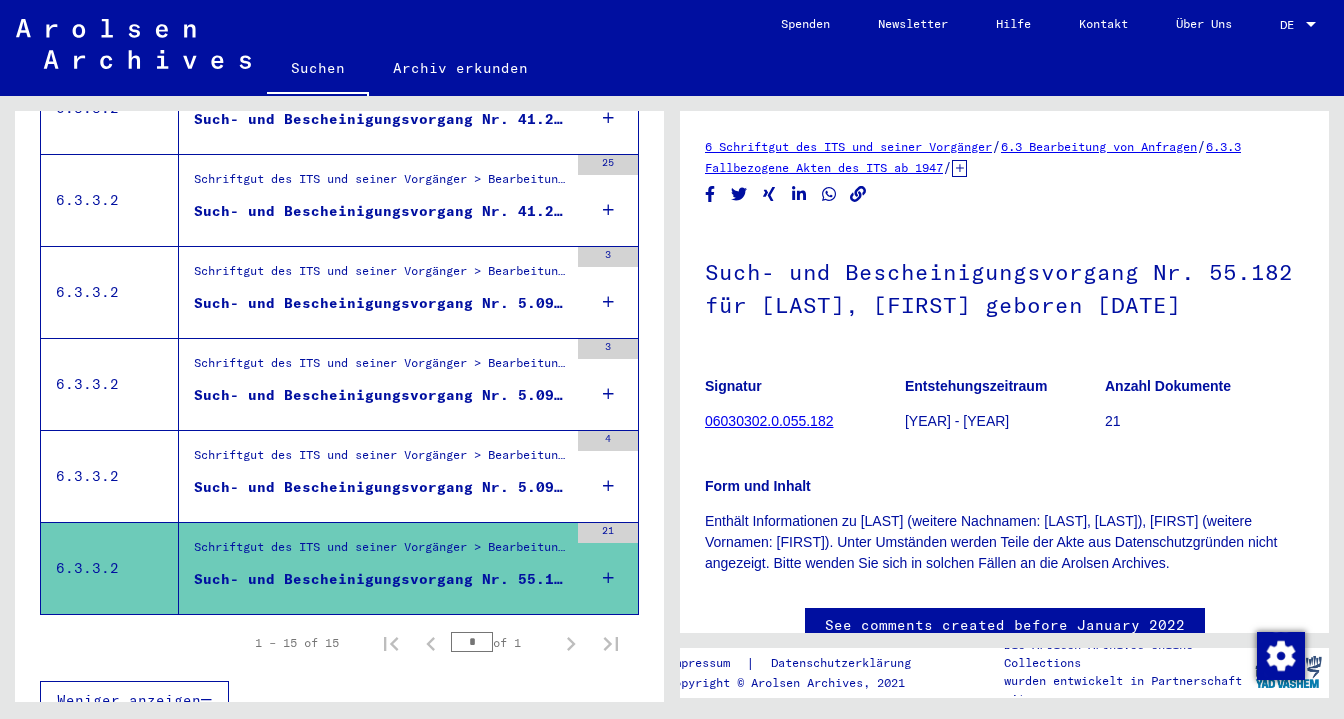 click on "Such- und Bescheinigungsvorgang Nr. 5.096.422 für [LAST], [FIRST] geboren [DATE]" at bounding box center [381, 487] 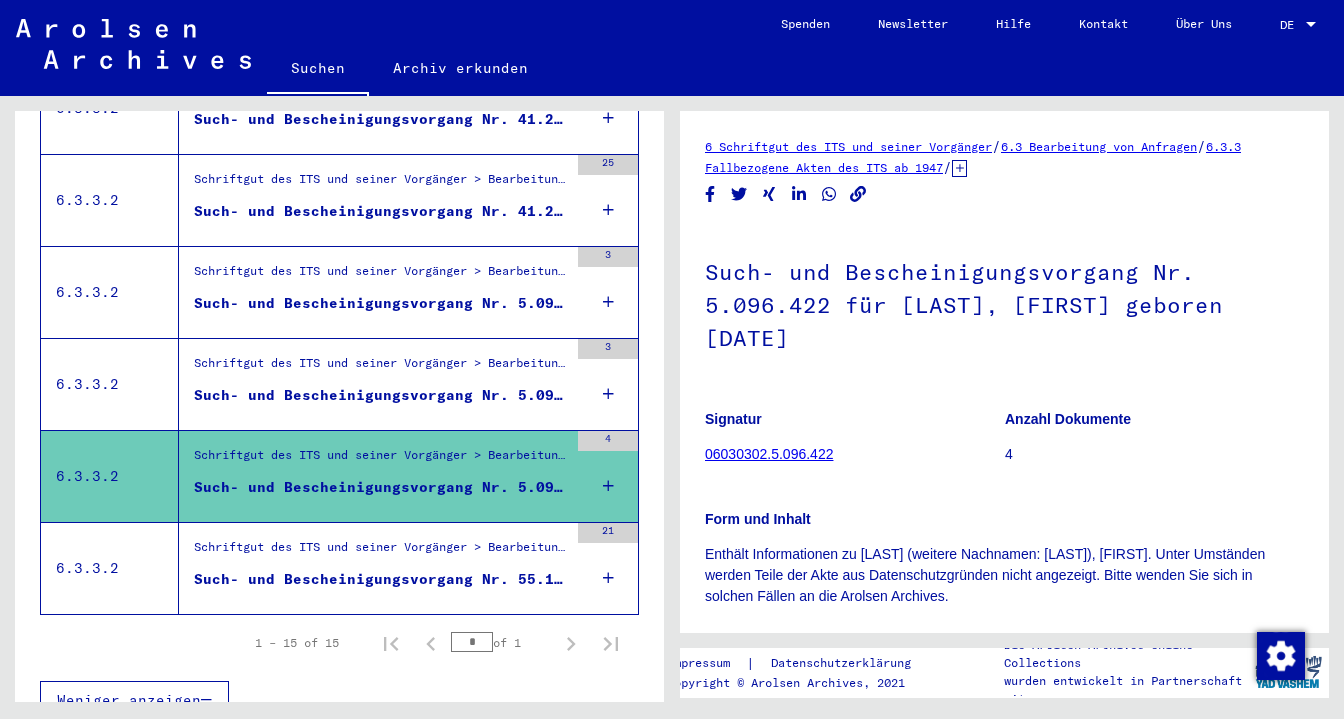 scroll, scrollTop: 0, scrollLeft: 0, axis: both 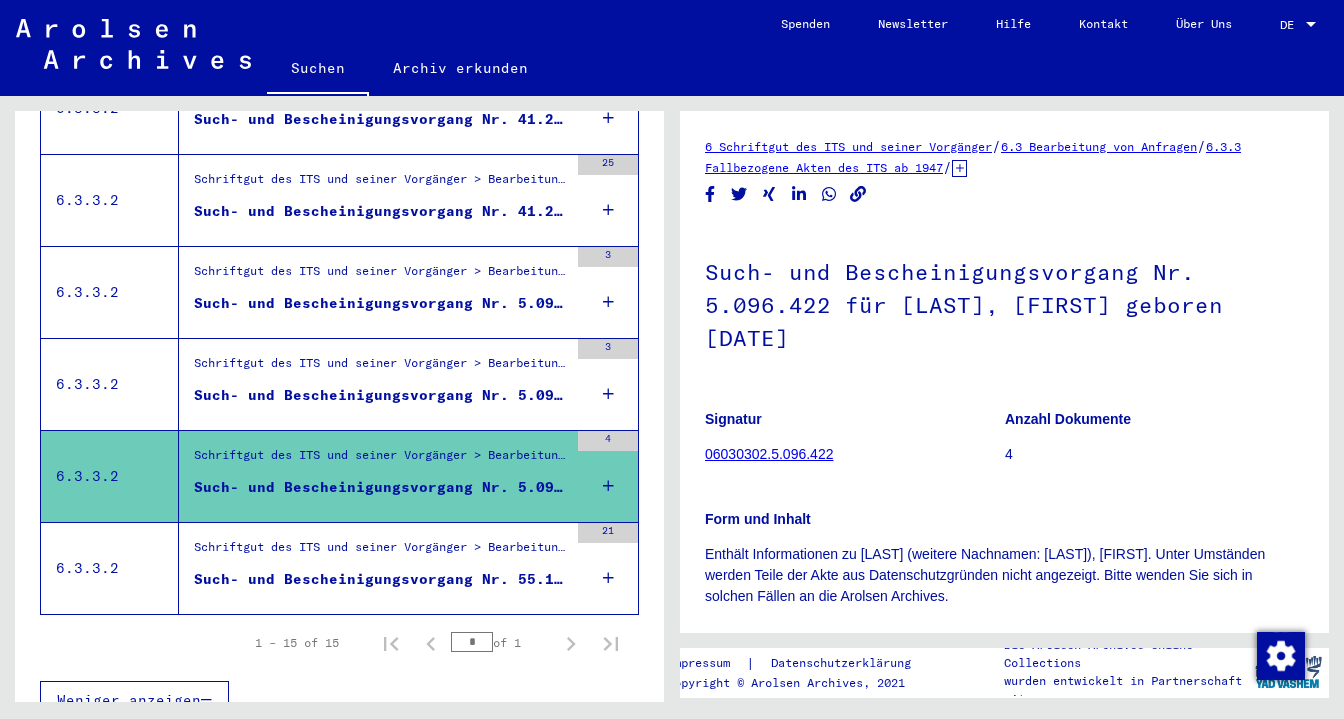 click on "Such- und Bescheinigungsvorgang Nr. 5.096.421 für [LAST], [FIRST] geboren [DATE]" at bounding box center (381, 395) 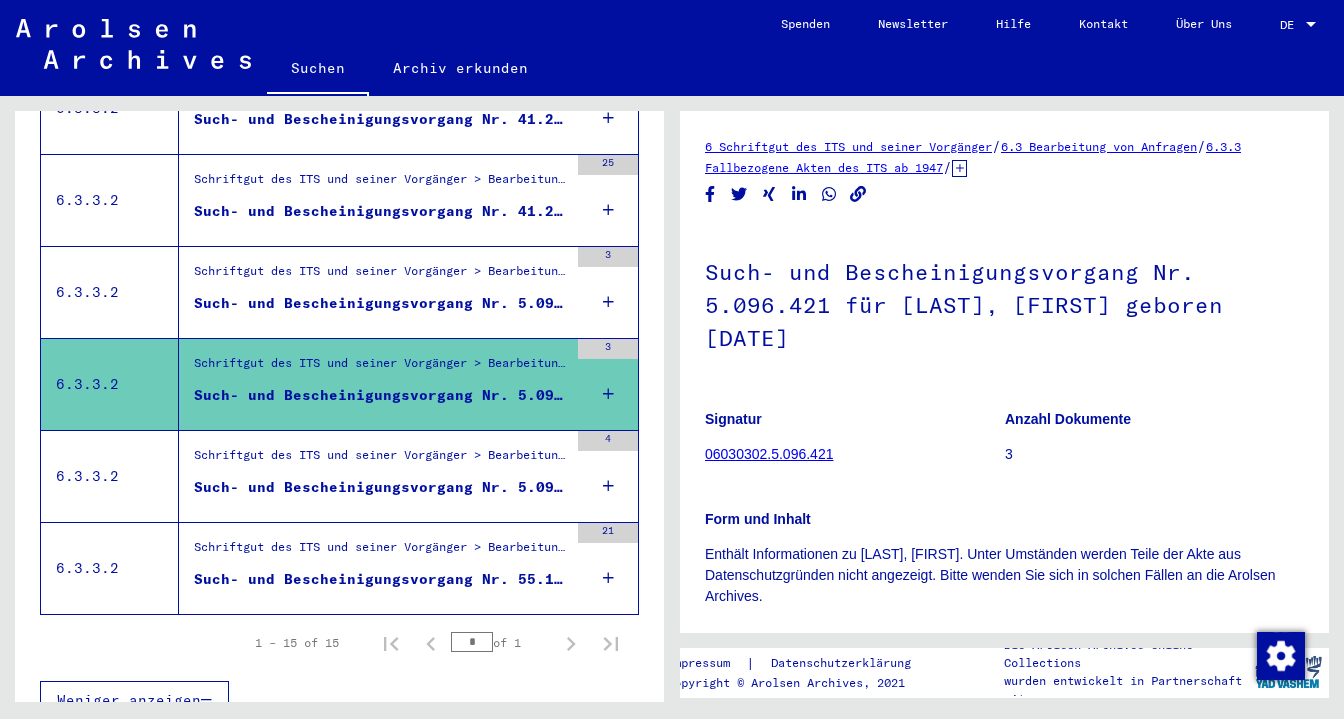 scroll, scrollTop: 0, scrollLeft: 0, axis: both 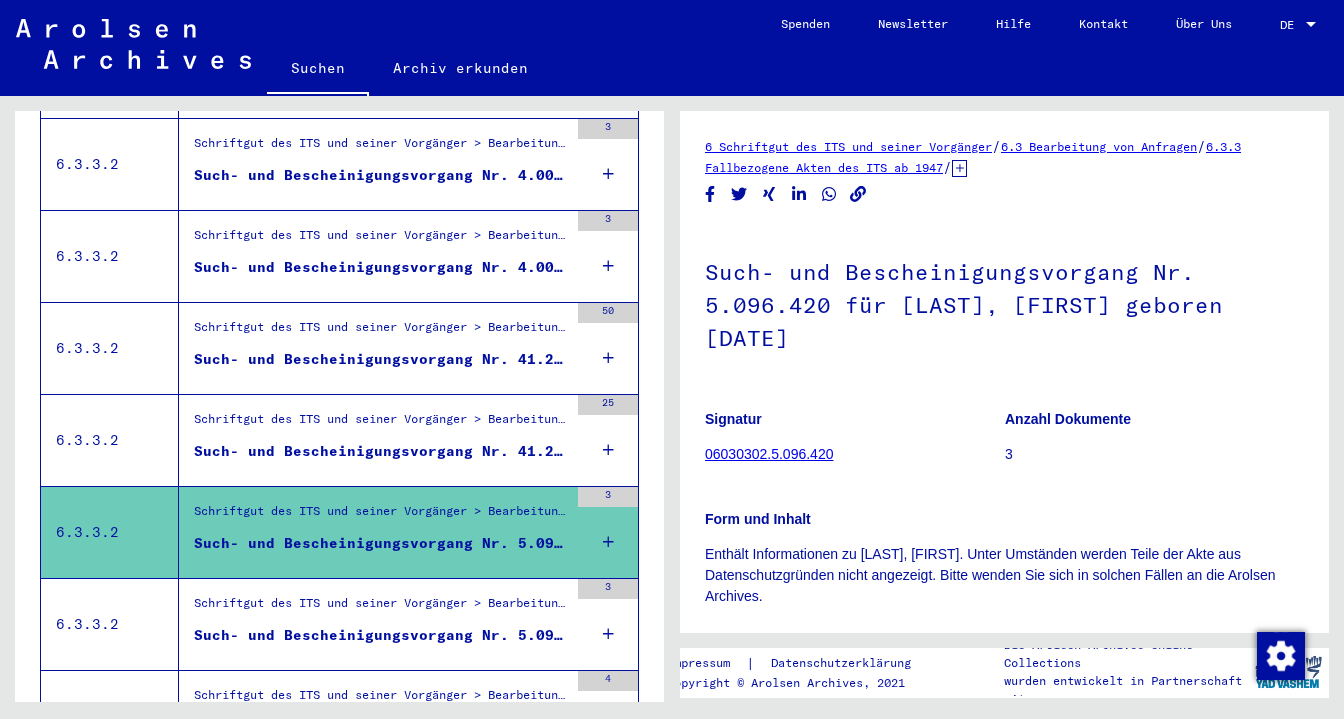 click on "Such- und Bescheinigungsvorgang Nr. 41.247 für [LAST], [FIRST] geboren [DATE]" at bounding box center (381, 451) 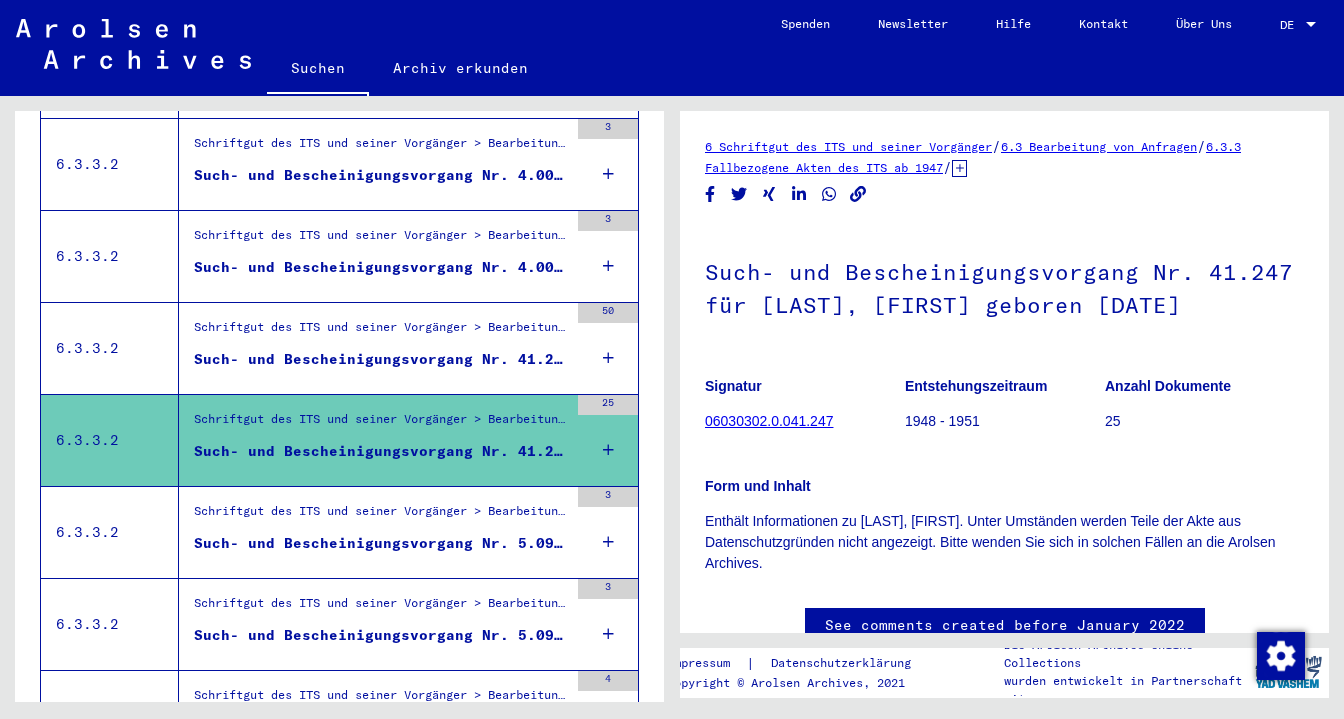 scroll, scrollTop: 0, scrollLeft: 0, axis: both 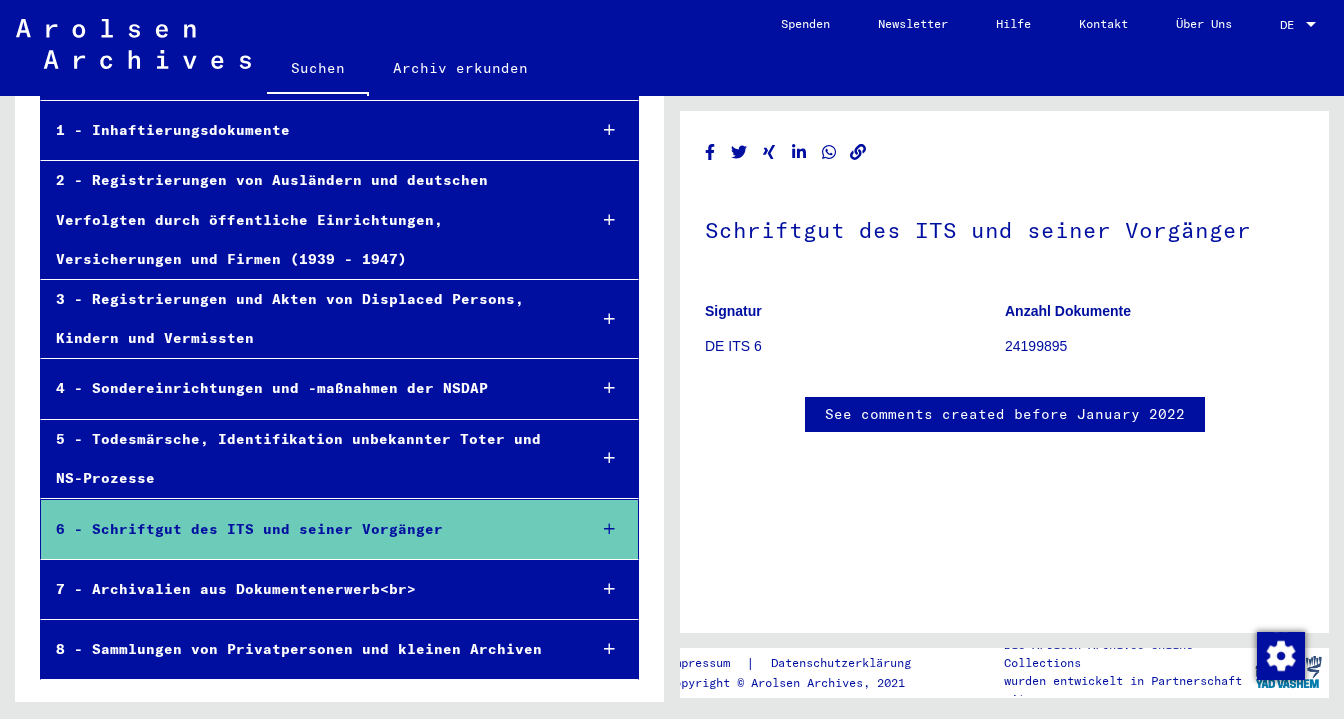 drag, startPoint x: 211, startPoint y: 1, endPoint x: 18, endPoint y: 220, distance: 291.90753 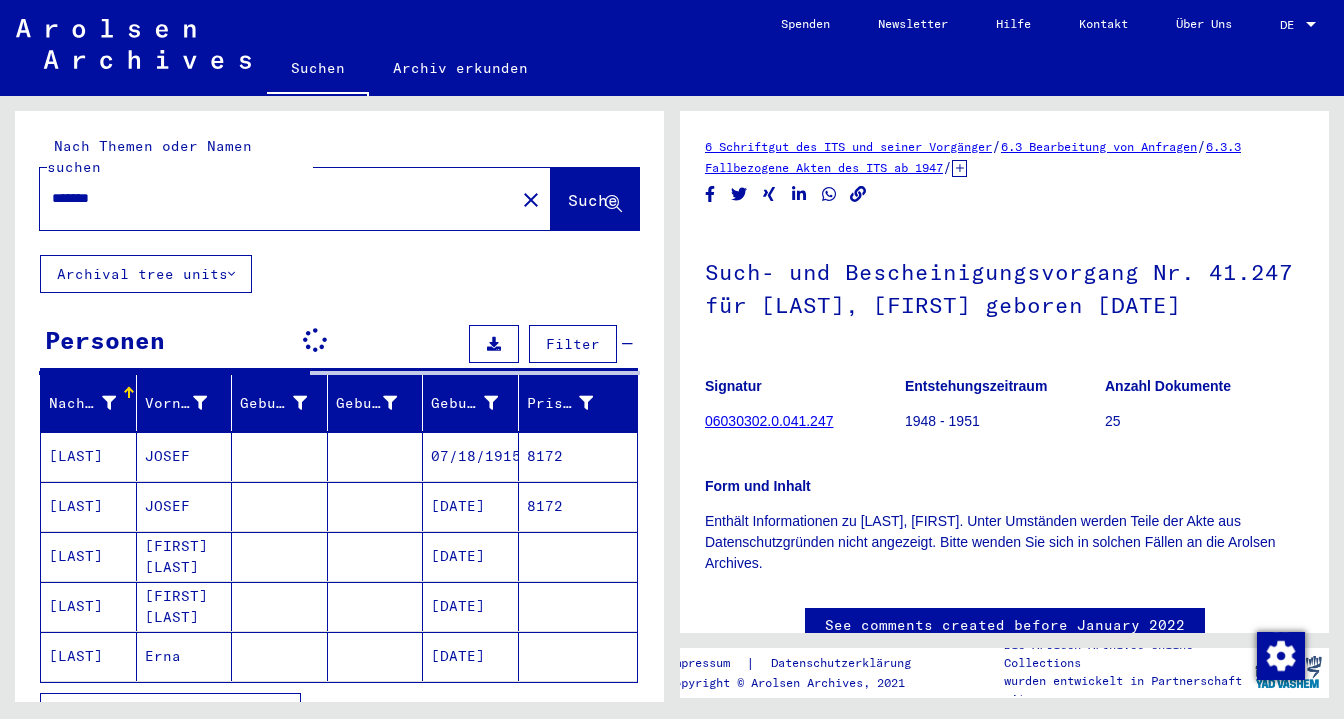 scroll, scrollTop: 0, scrollLeft: 0, axis: both 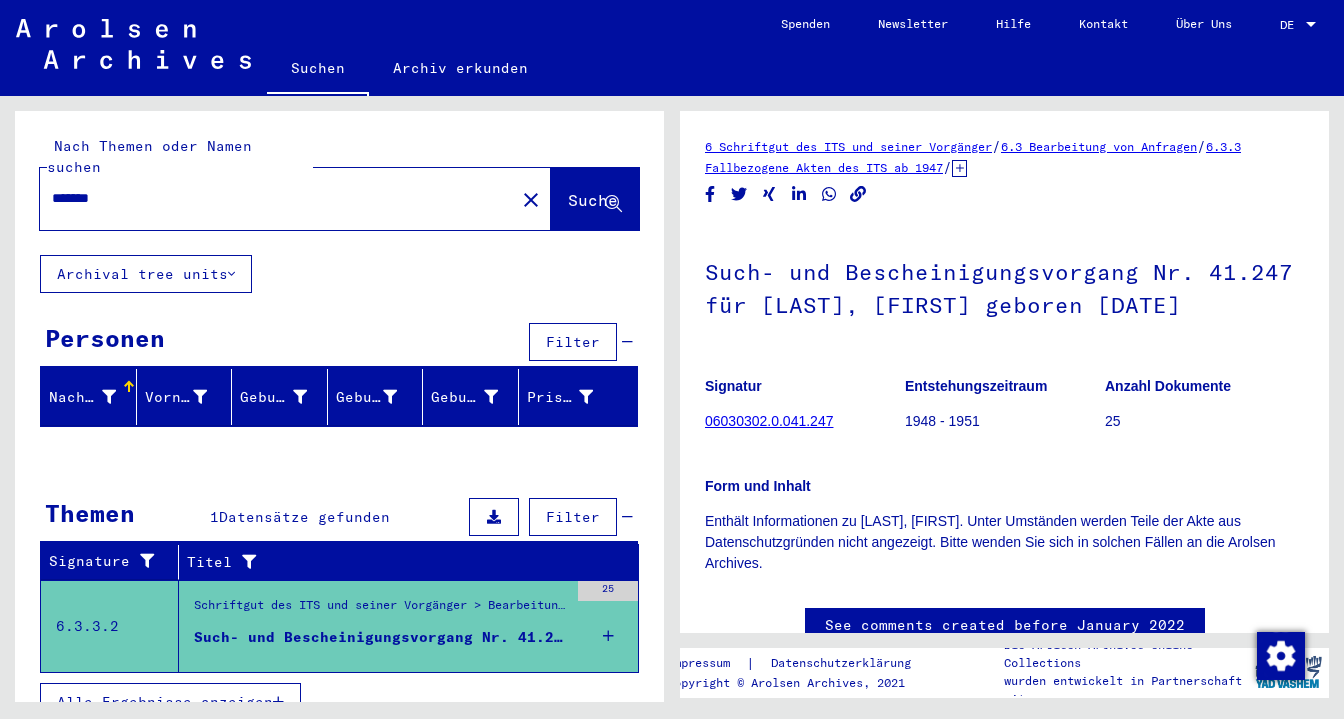 click on "Such- und Bescheinigungsvorgang Nr. 41.247 für [LAST], [FIRST] geboren [DATE]" 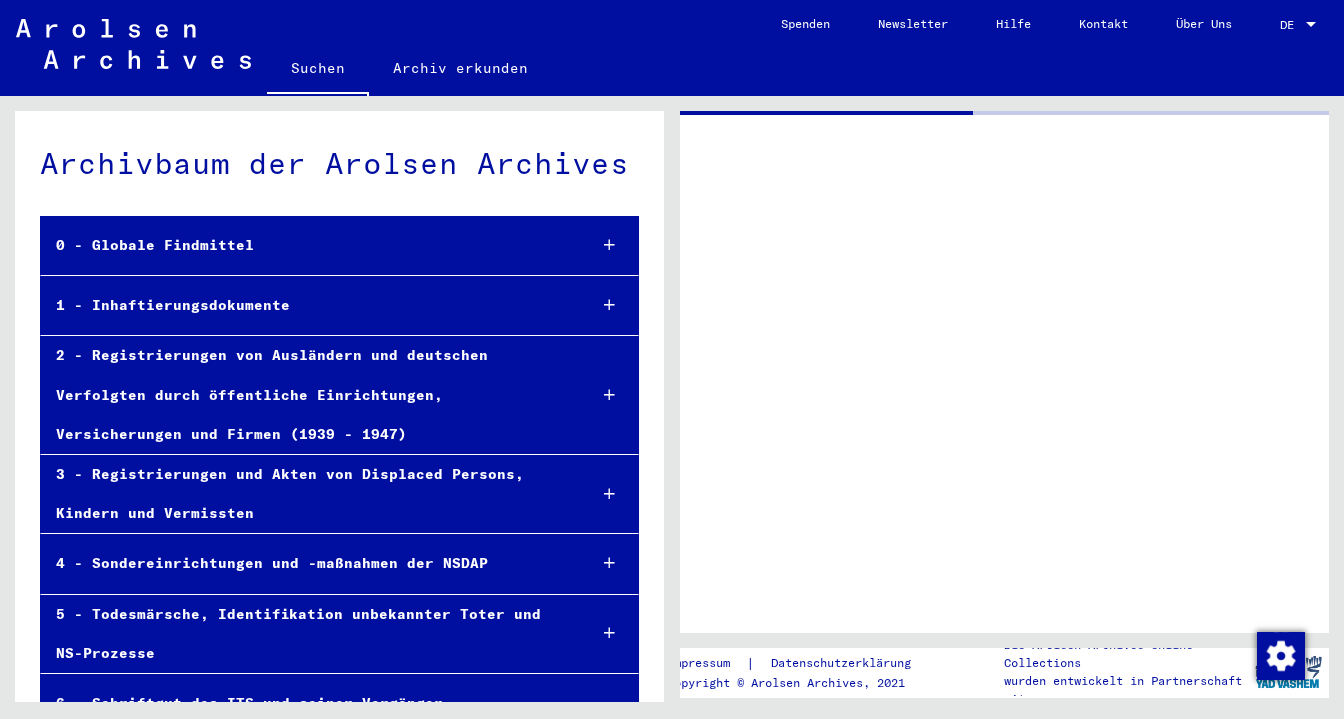 scroll, scrollTop: 476, scrollLeft: 0, axis: vertical 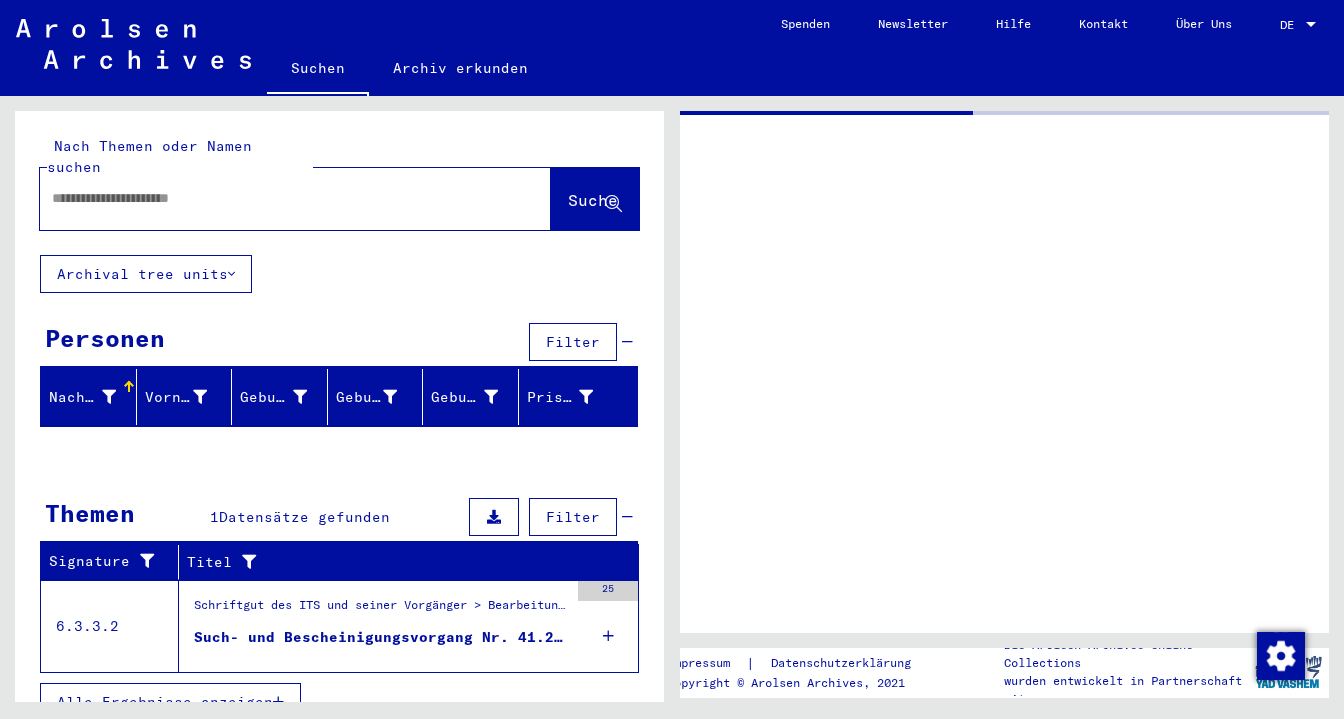 type on "*******" 